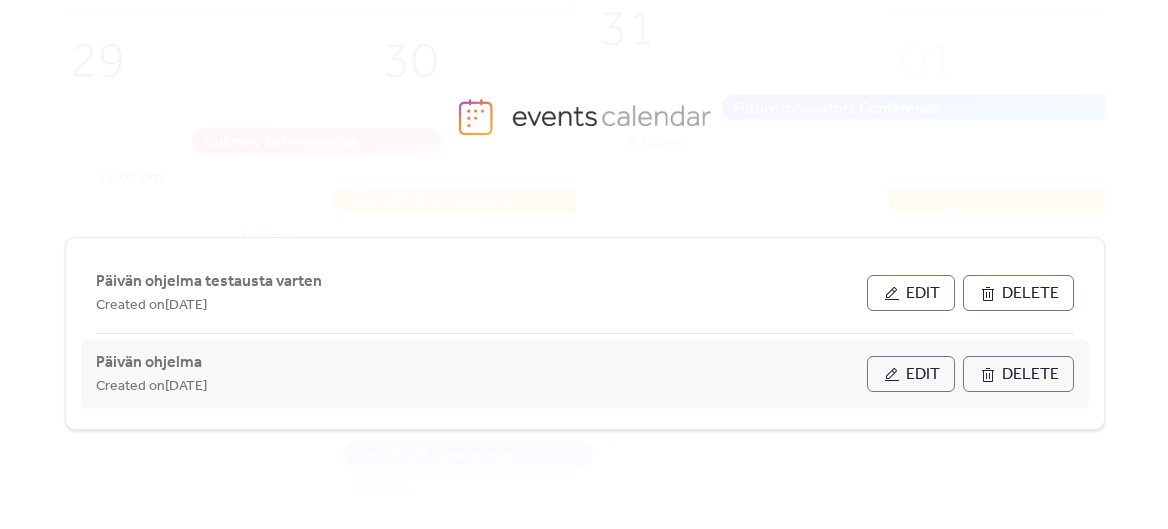 scroll, scrollTop: 0, scrollLeft: 0, axis: both 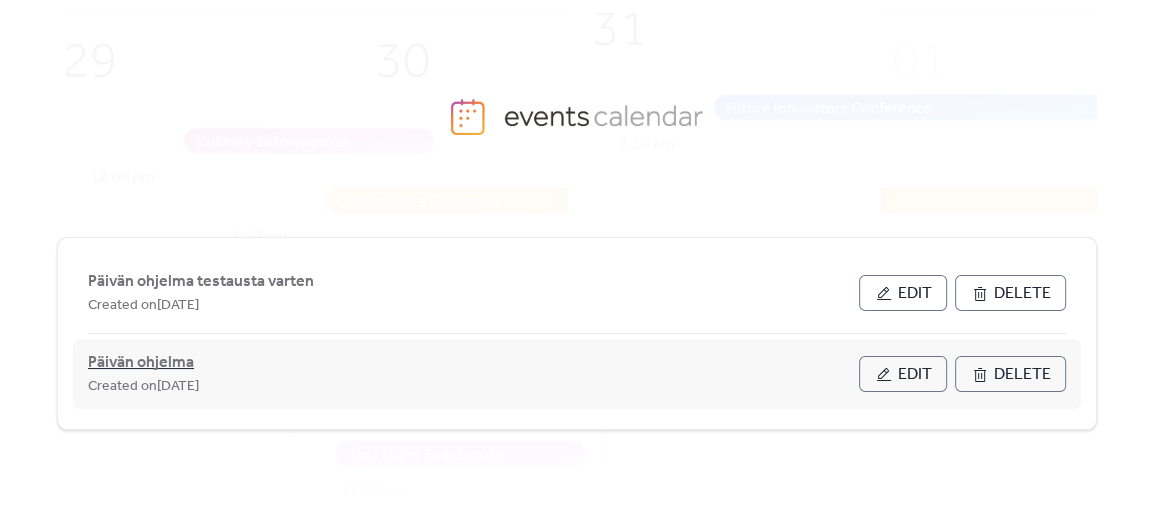 click on "Päivän ohjelma" at bounding box center [141, 363] 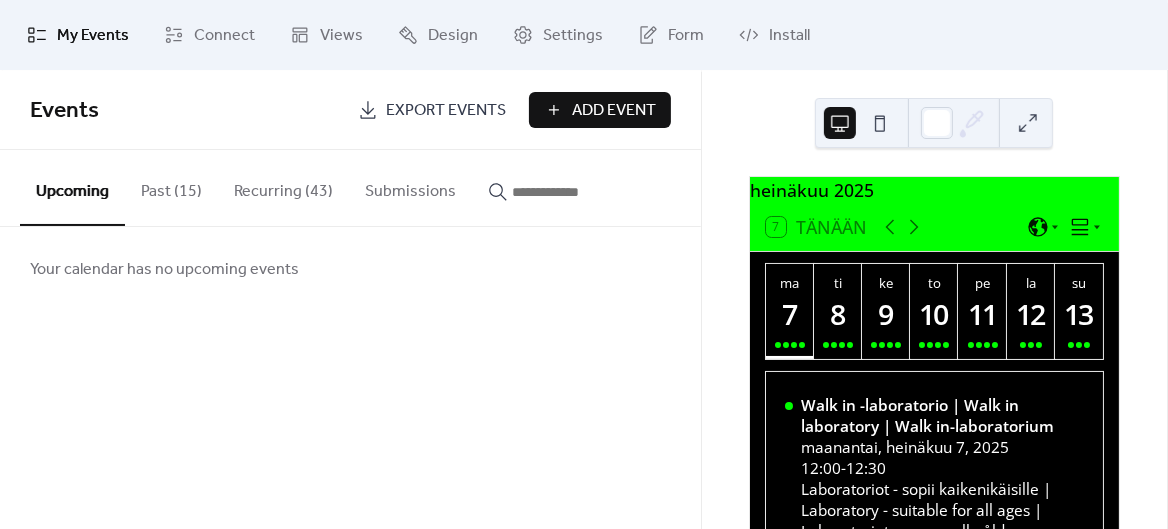 click on "Recurring  (43)" at bounding box center [283, 187] 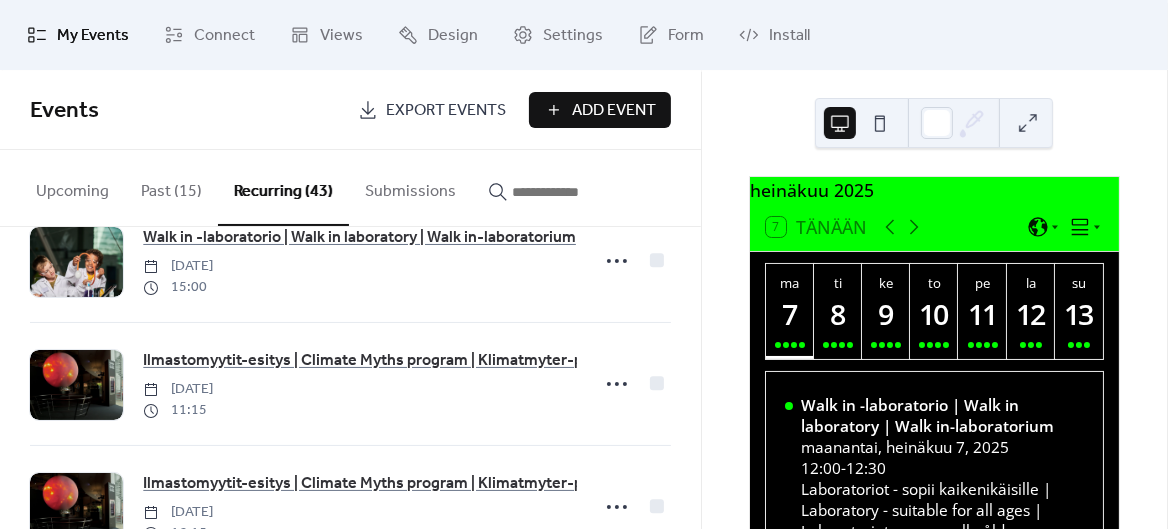 scroll, scrollTop: 2291, scrollLeft: 0, axis: vertical 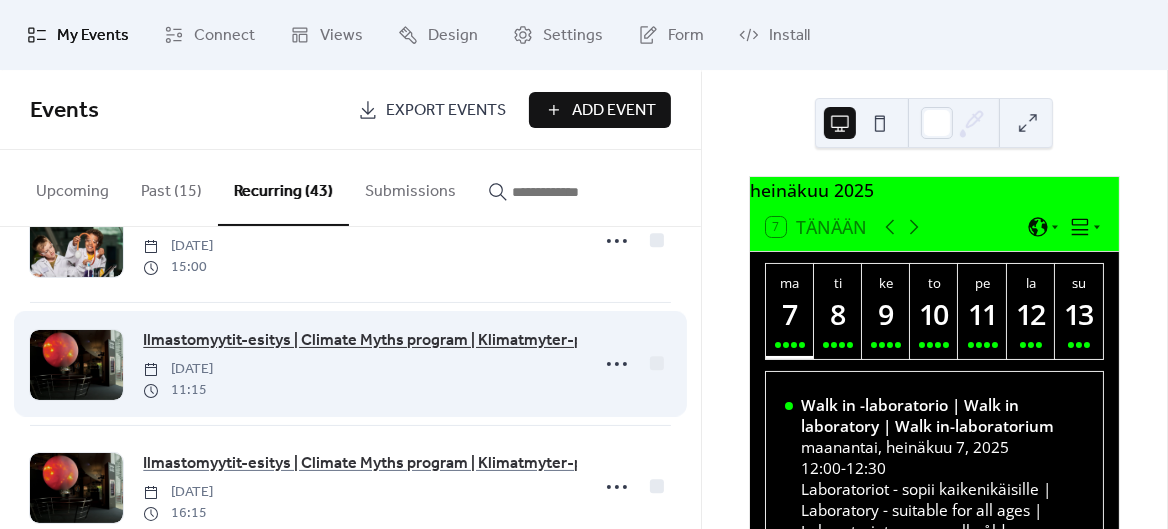 click on "Ilmastomyytit-esitys | Climate Myths program | Klimatmyter-programmet" at bounding box center [403, 341] 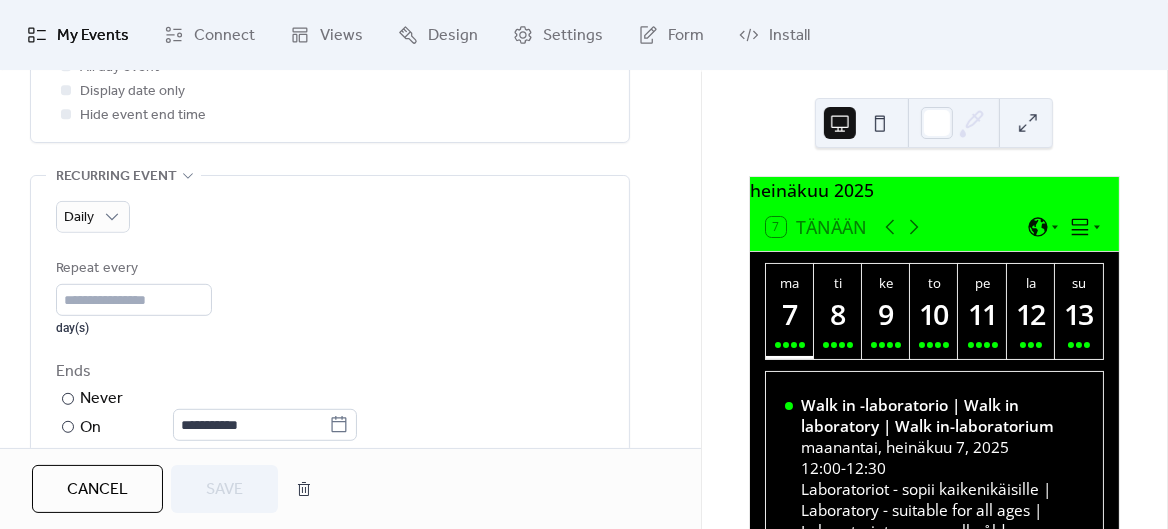 scroll, scrollTop: 872, scrollLeft: 0, axis: vertical 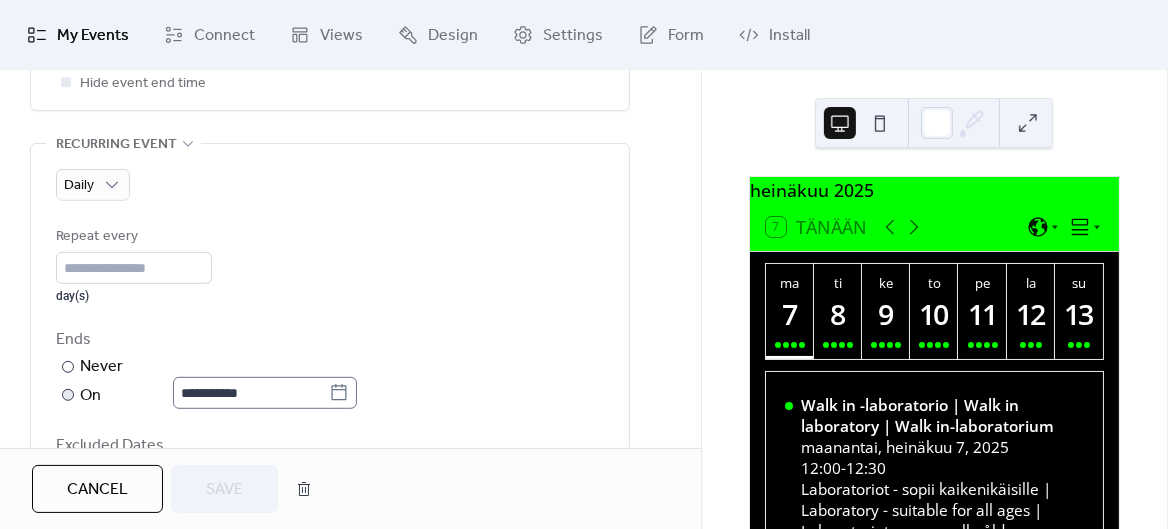 click on "**********" at bounding box center (584, 264) 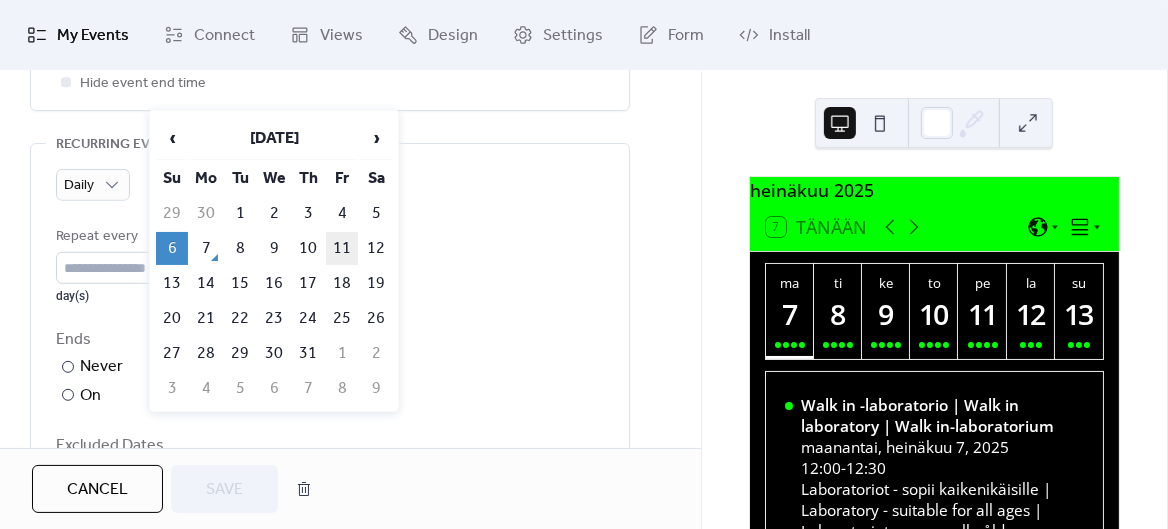 click on "11" at bounding box center [342, 248] 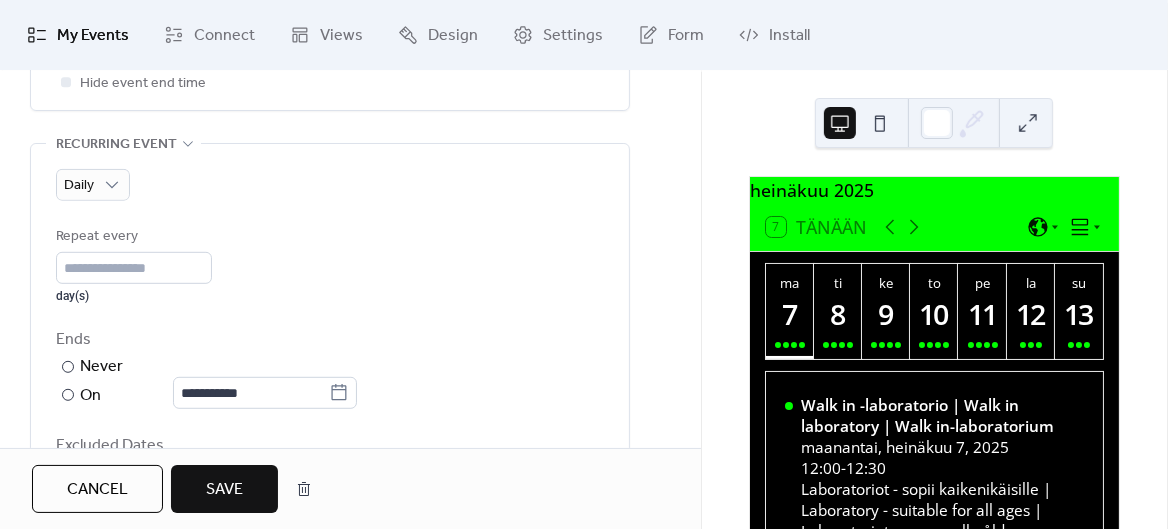 click on "Save" at bounding box center [224, 489] 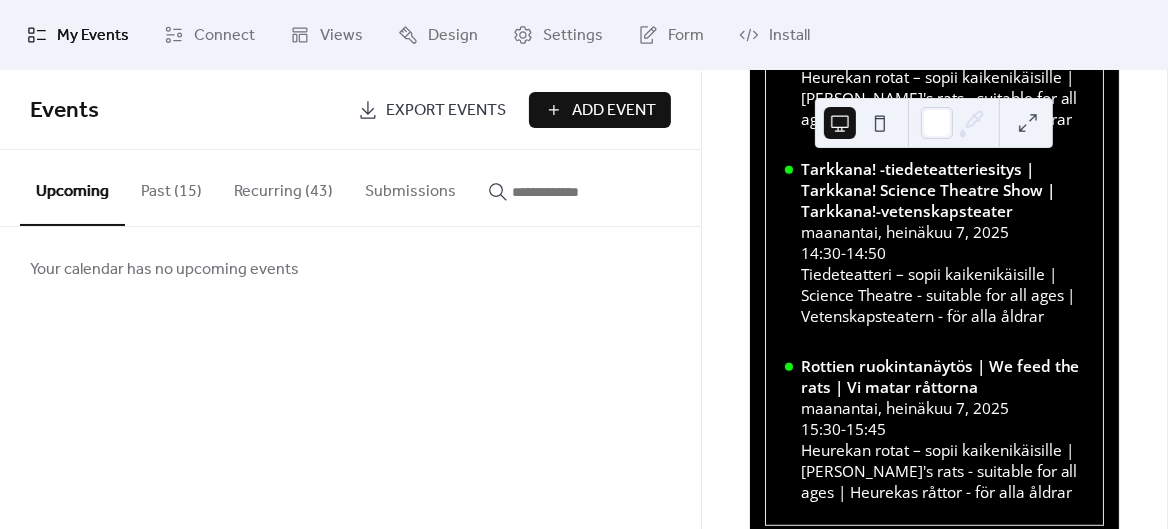 scroll, scrollTop: 794, scrollLeft: 0, axis: vertical 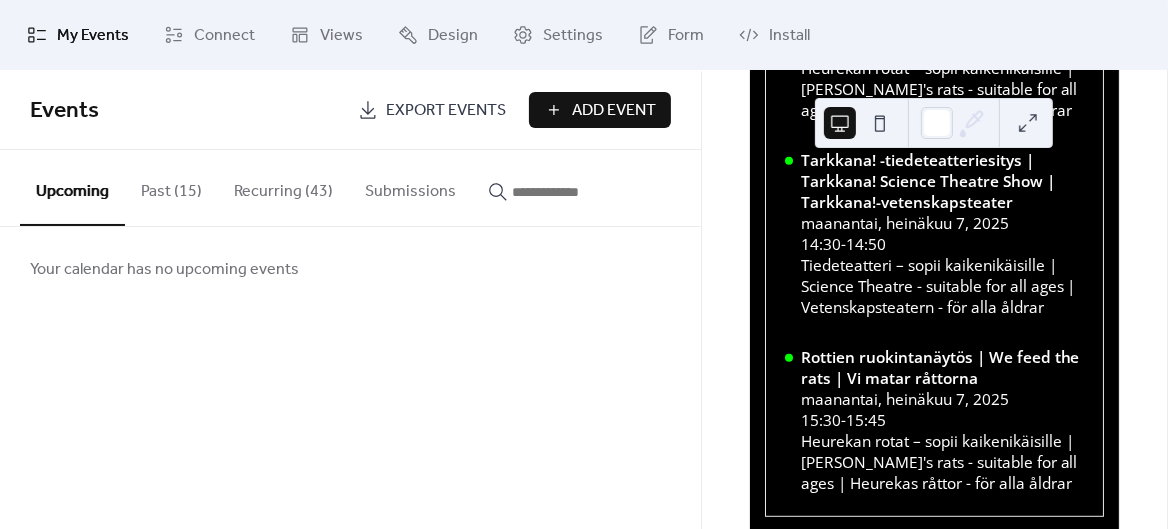 click on "Recurring  (43)" at bounding box center (283, 187) 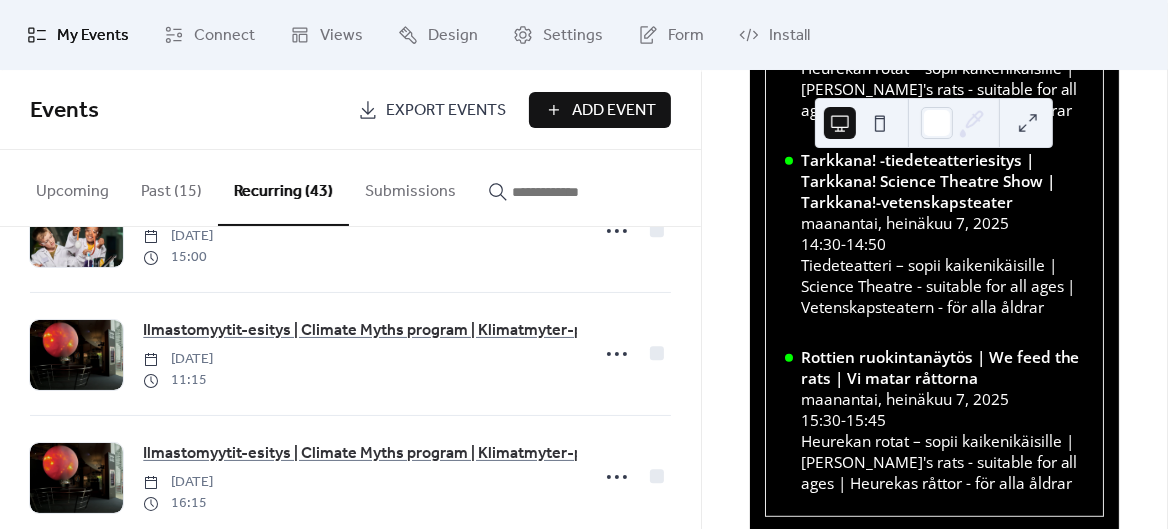 scroll, scrollTop: 2321, scrollLeft: 0, axis: vertical 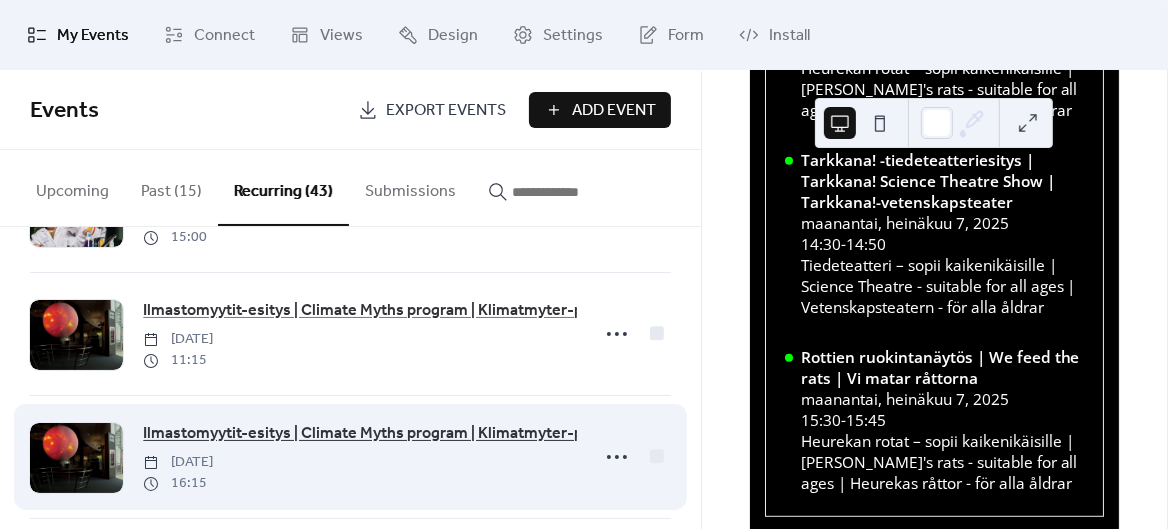 click on "Ilmastomyytit-esitys | Climate Myths program | Klimatmyter-programmet" at bounding box center (403, 434) 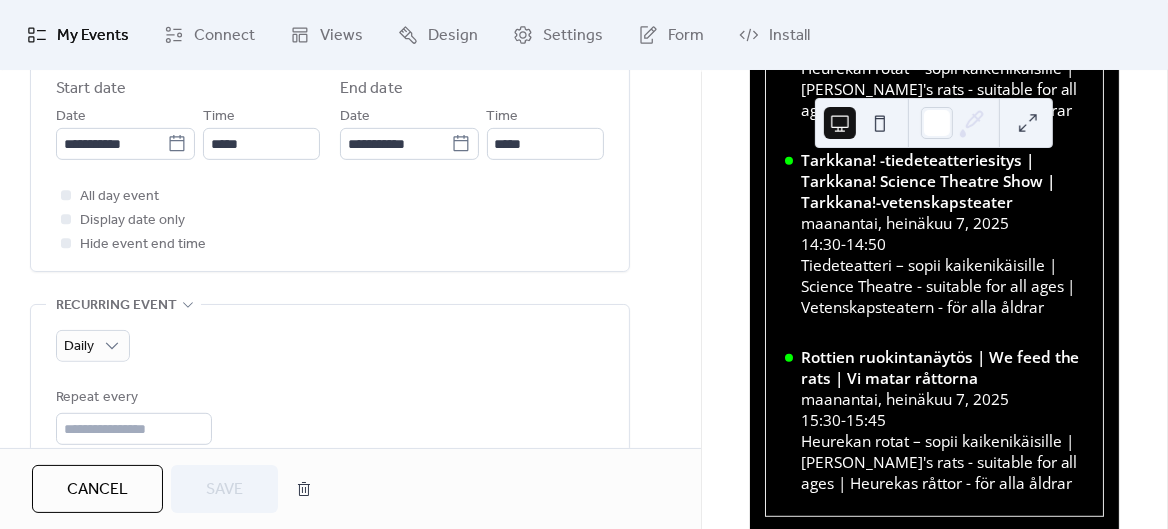 scroll, scrollTop: 661, scrollLeft: 0, axis: vertical 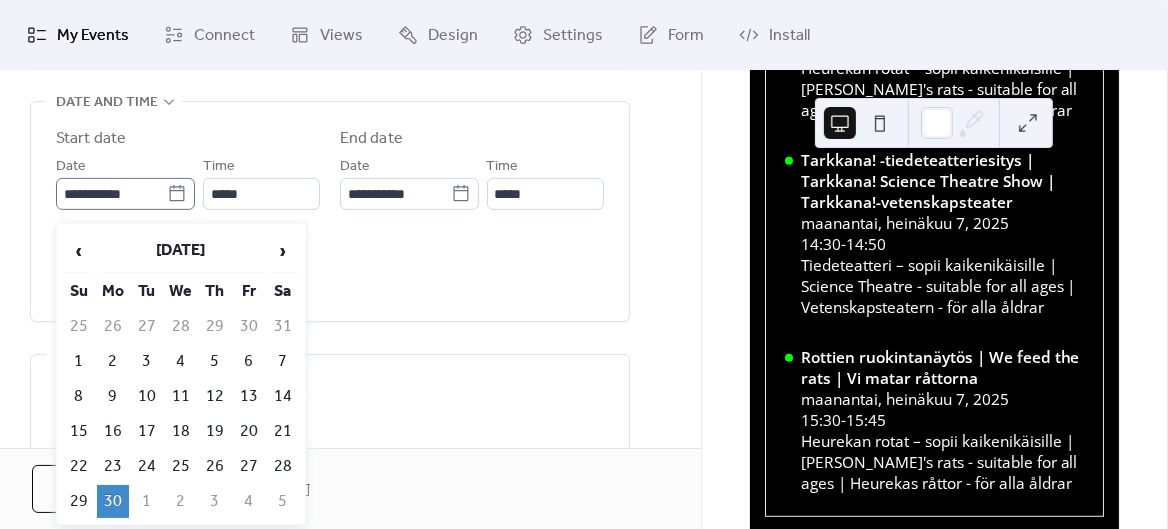 click 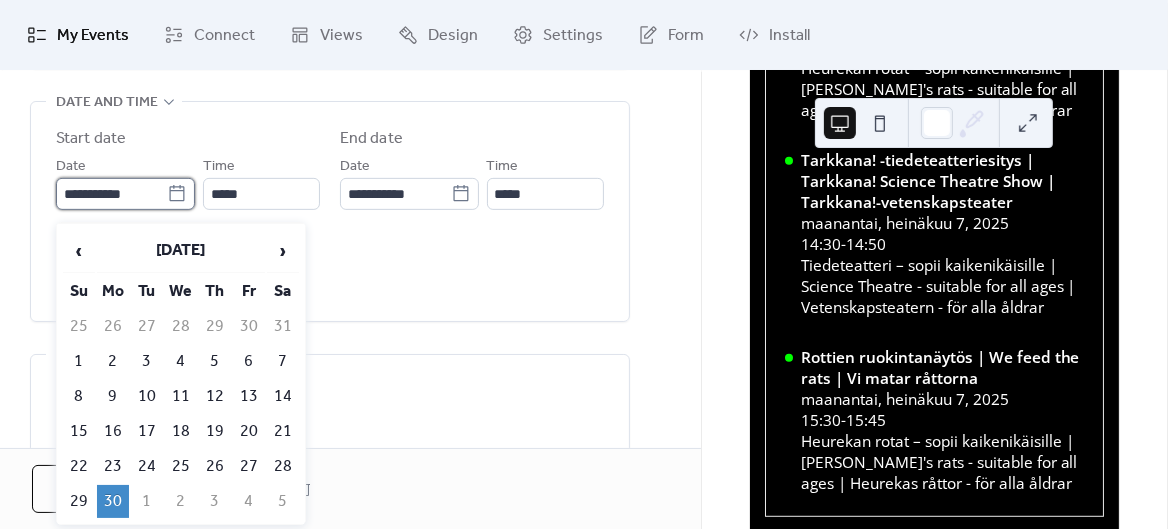 click on "**********" at bounding box center [111, 194] 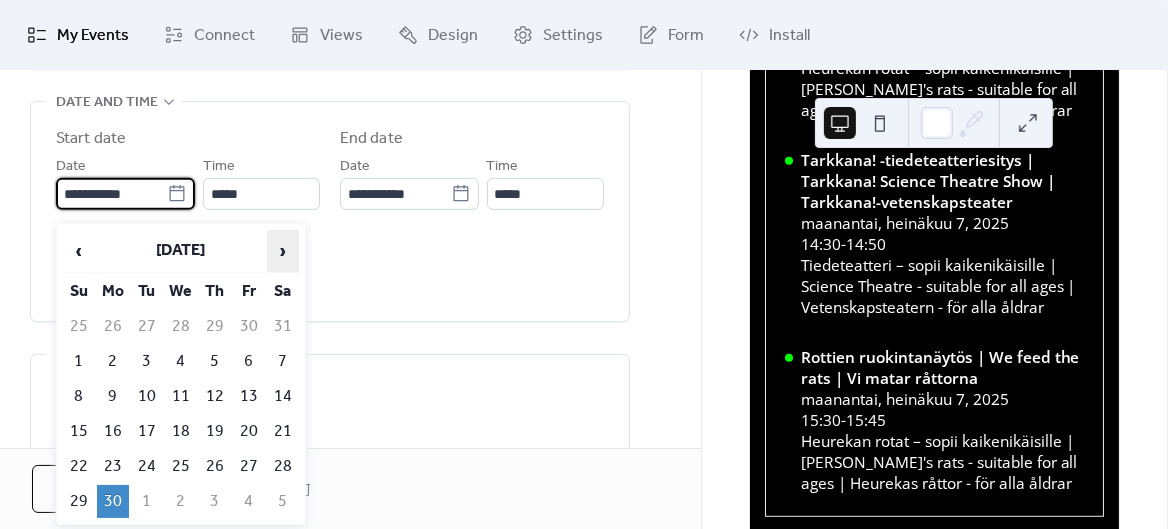 click on "›" at bounding box center [283, 251] 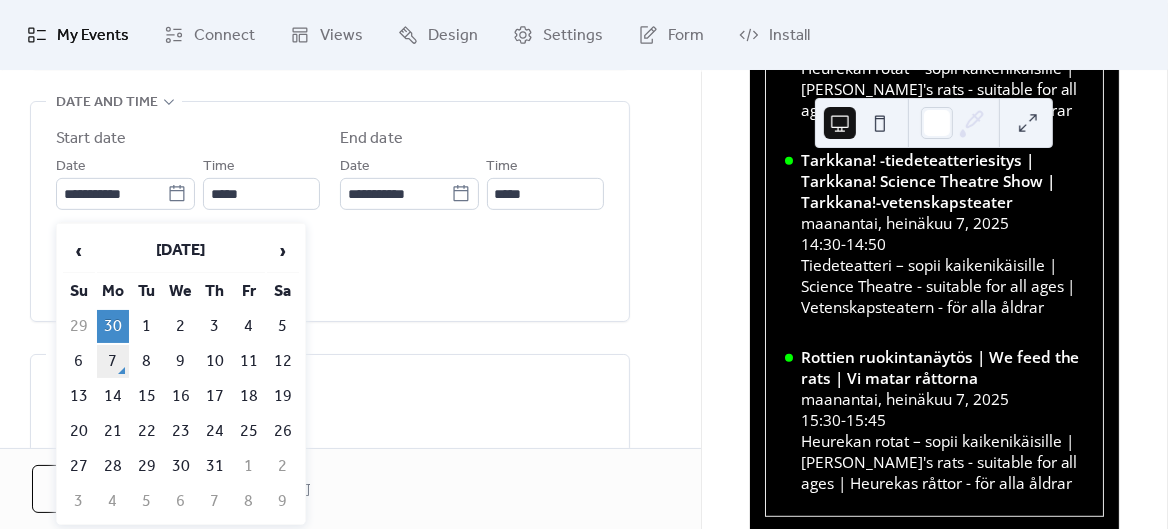 click on "7" at bounding box center (113, 361) 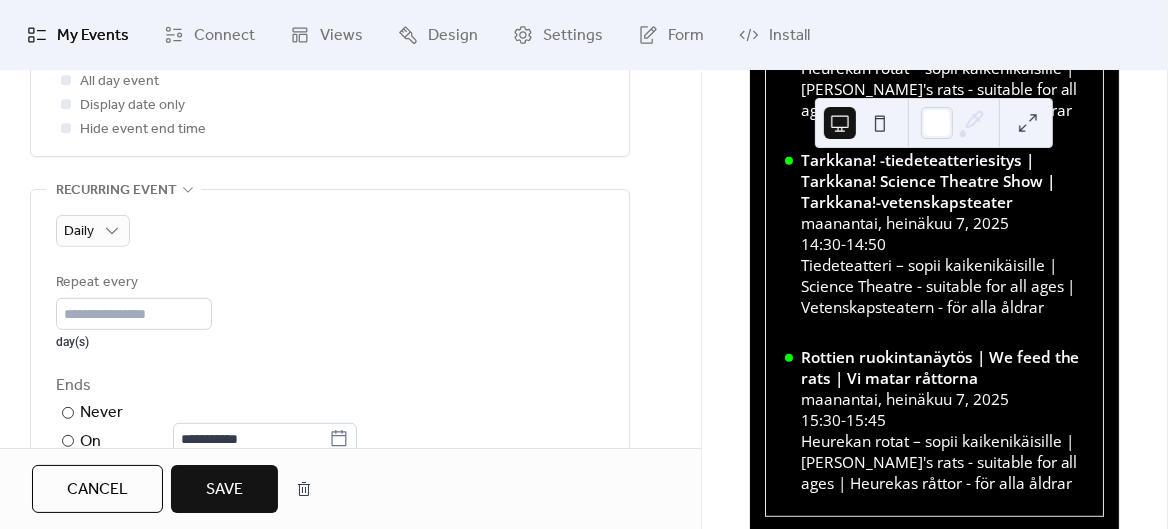 scroll, scrollTop: 829, scrollLeft: 0, axis: vertical 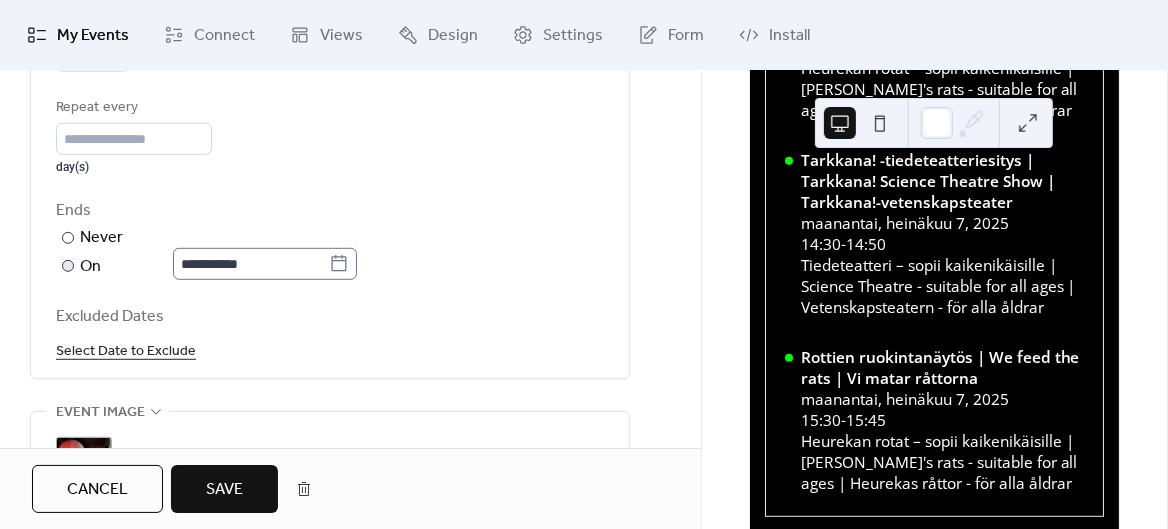 click 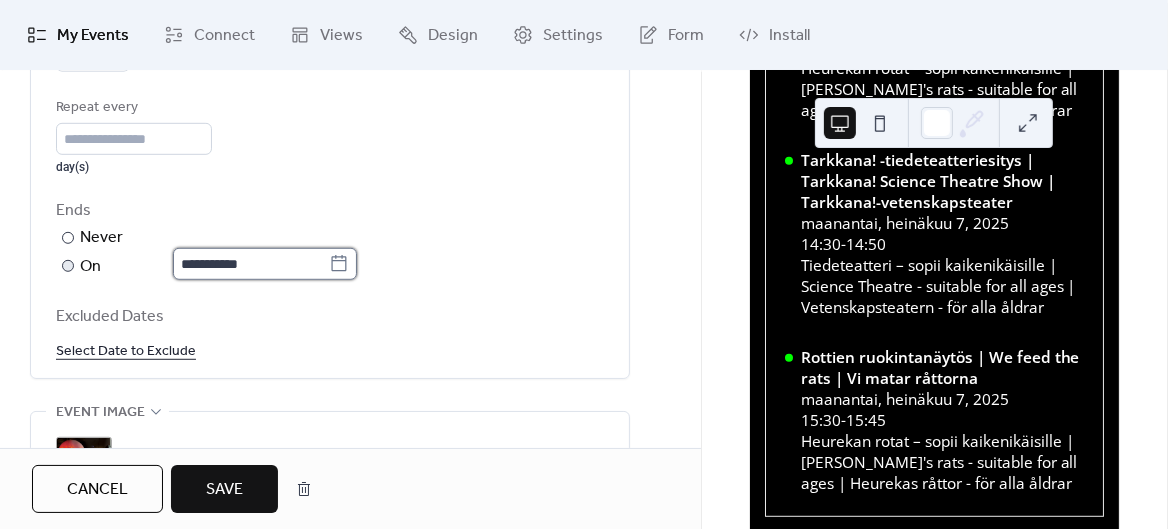 click on "**********" at bounding box center [251, 264] 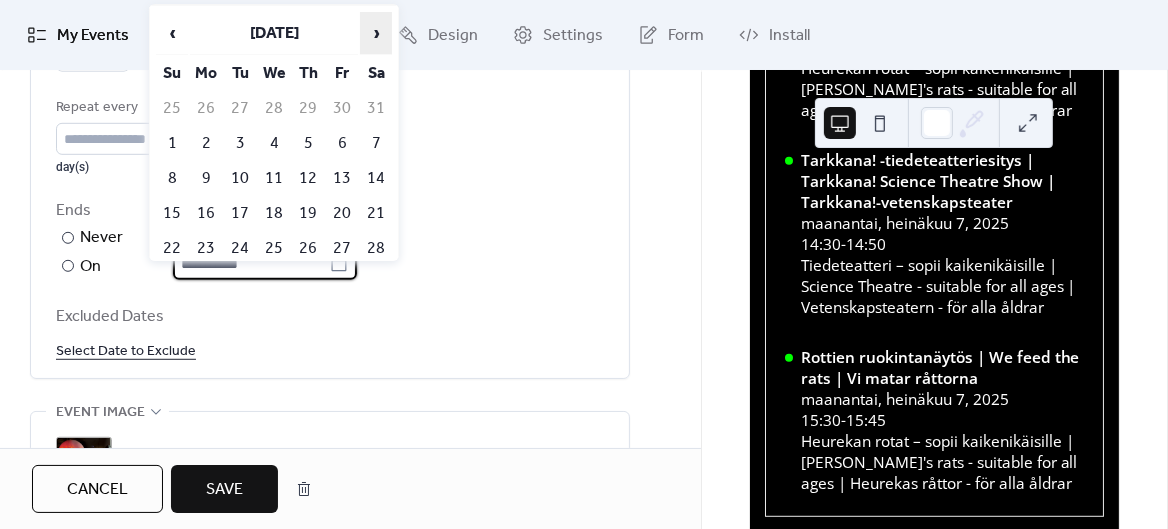 click on "›" at bounding box center [376, 33] 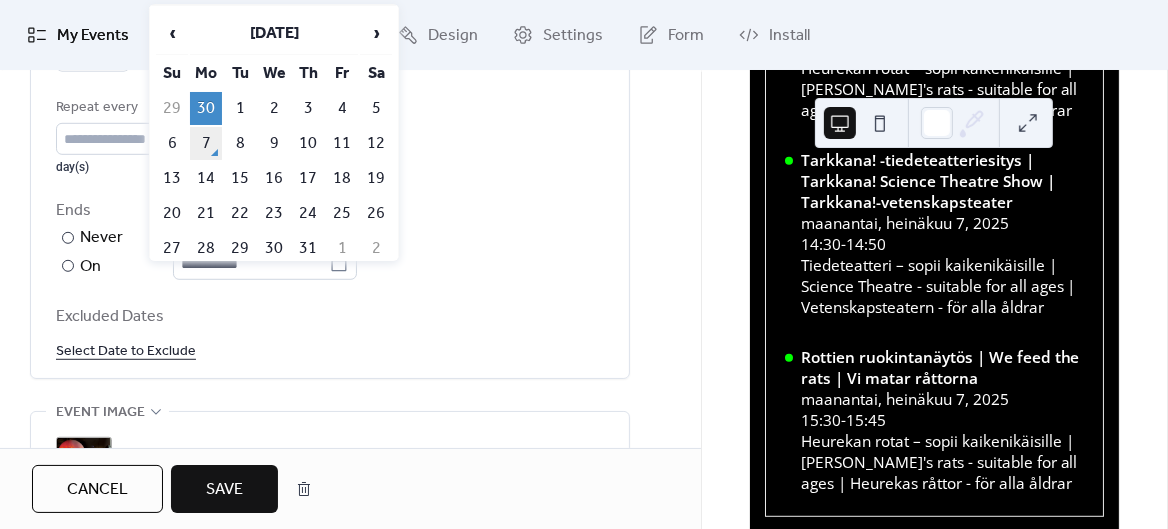 click on "7" at bounding box center (206, 143) 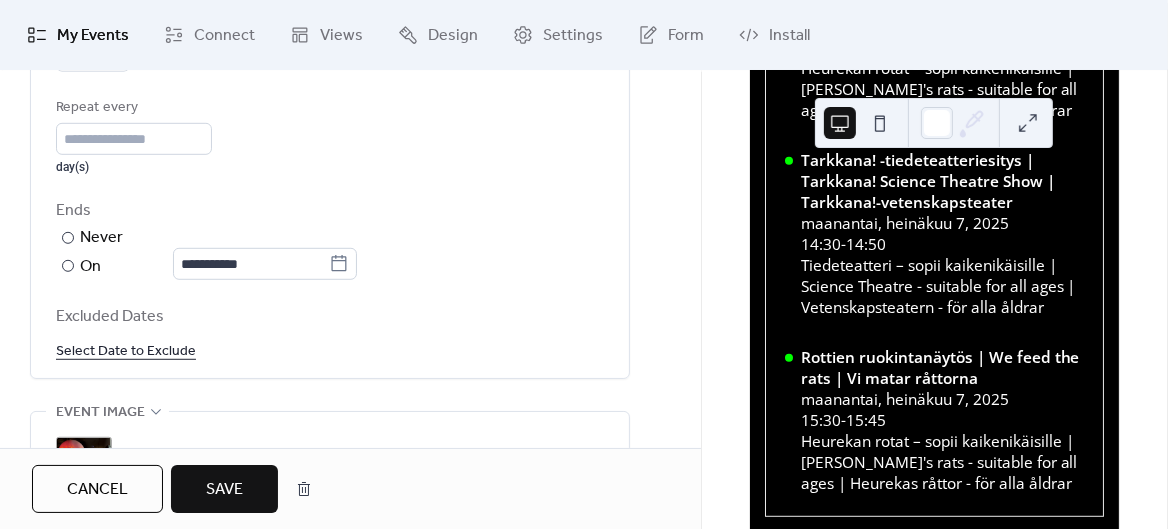 type on "**********" 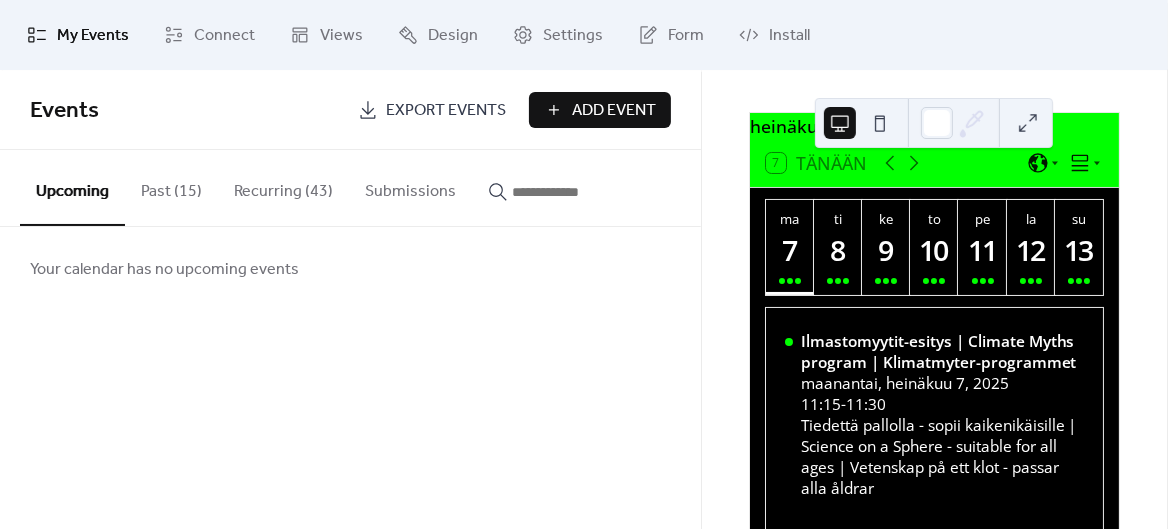 scroll, scrollTop: 0, scrollLeft: 0, axis: both 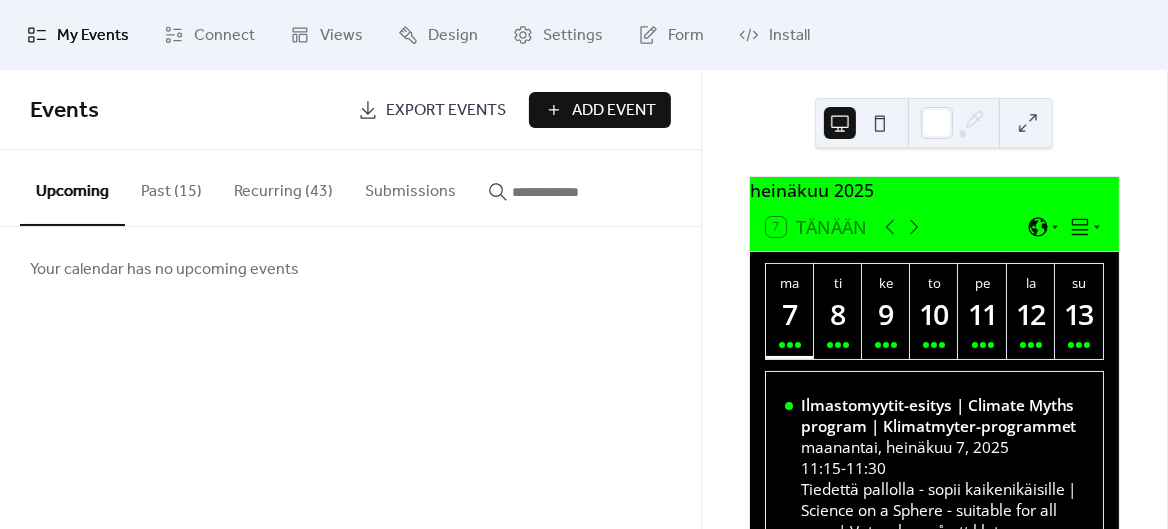 click on "Recurring  (43)" at bounding box center [283, 187] 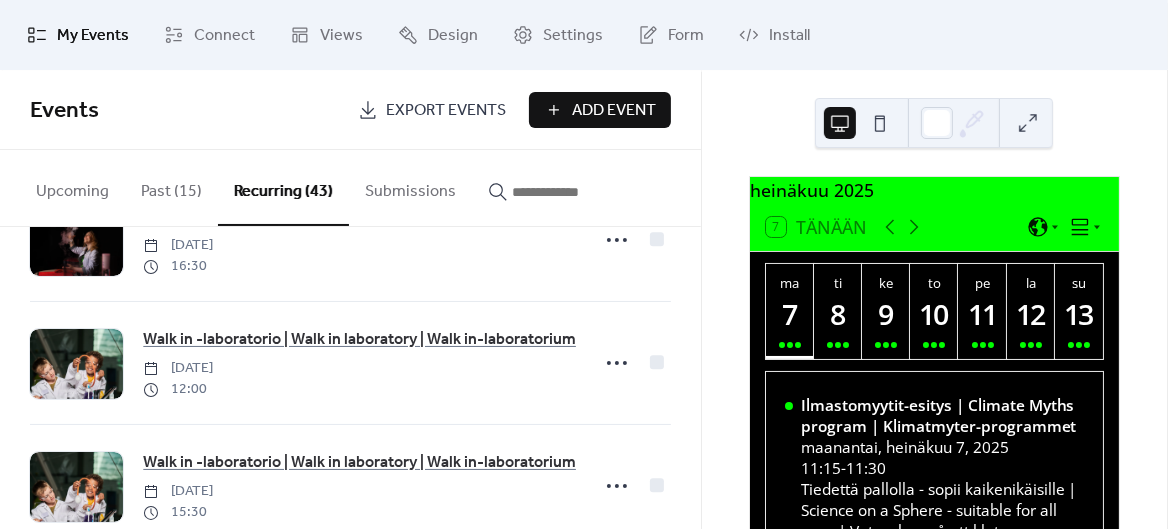 scroll, scrollTop: 344, scrollLeft: 0, axis: vertical 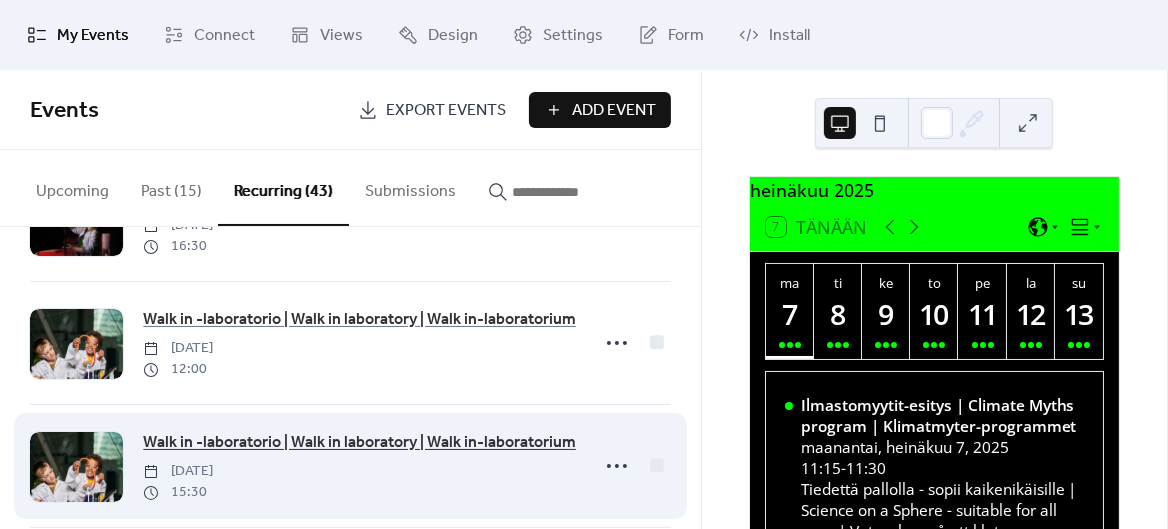 click on "Walk in -laboratorio | Walk in laboratory | Walk in-laboratorium" at bounding box center [359, 443] 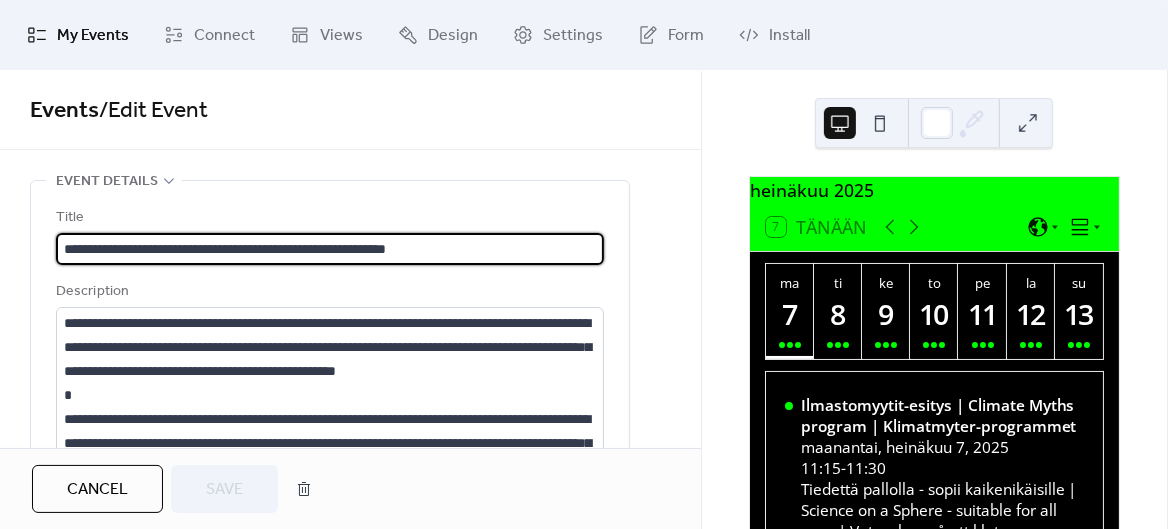 type on "**********" 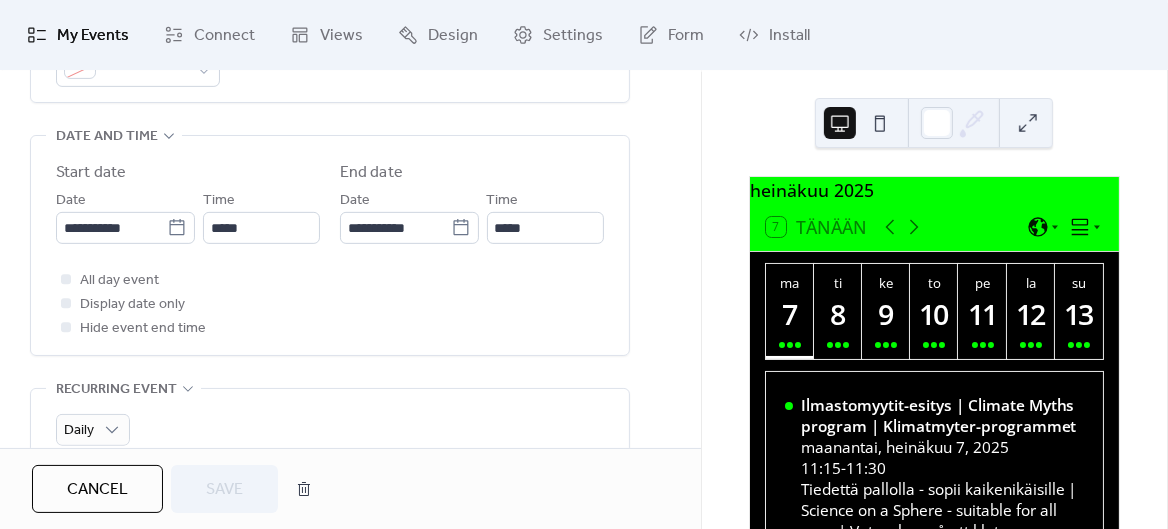 scroll, scrollTop: 645, scrollLeft: 0, axis: vertical 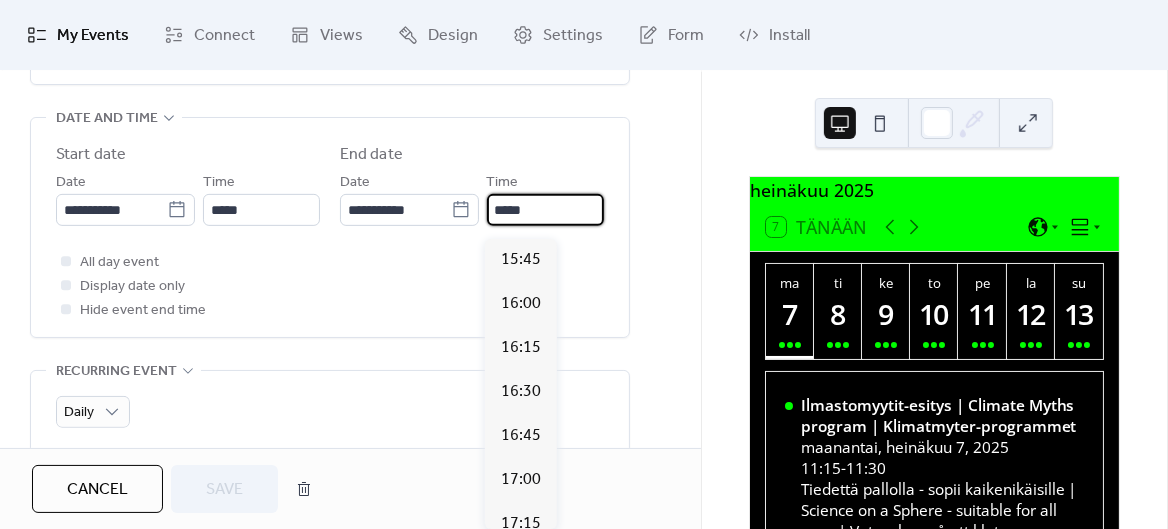 click on "*****" at bounding box center [545, 210] 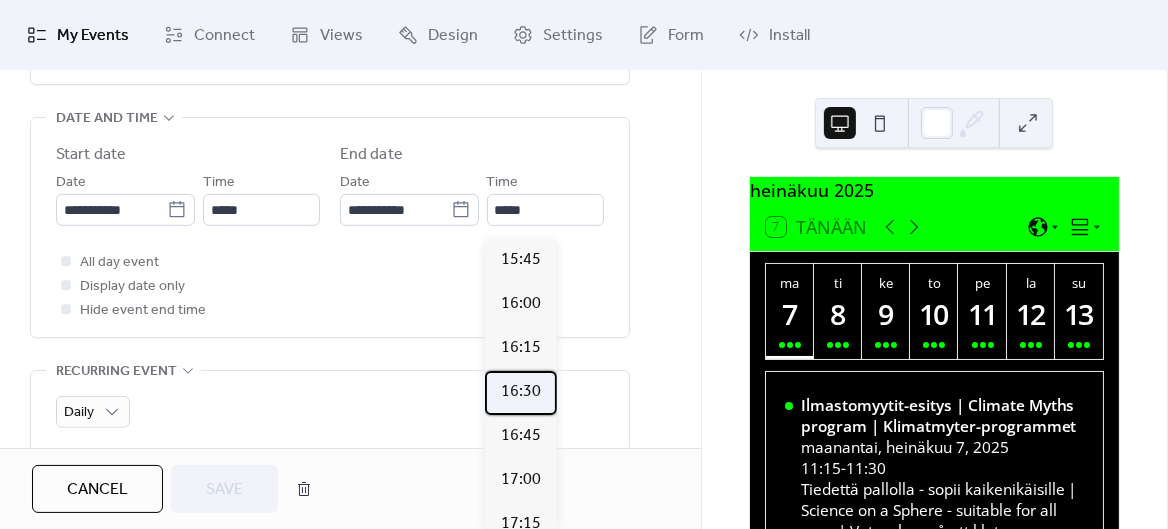 click on "16:30" at bounding box center [521, 392] 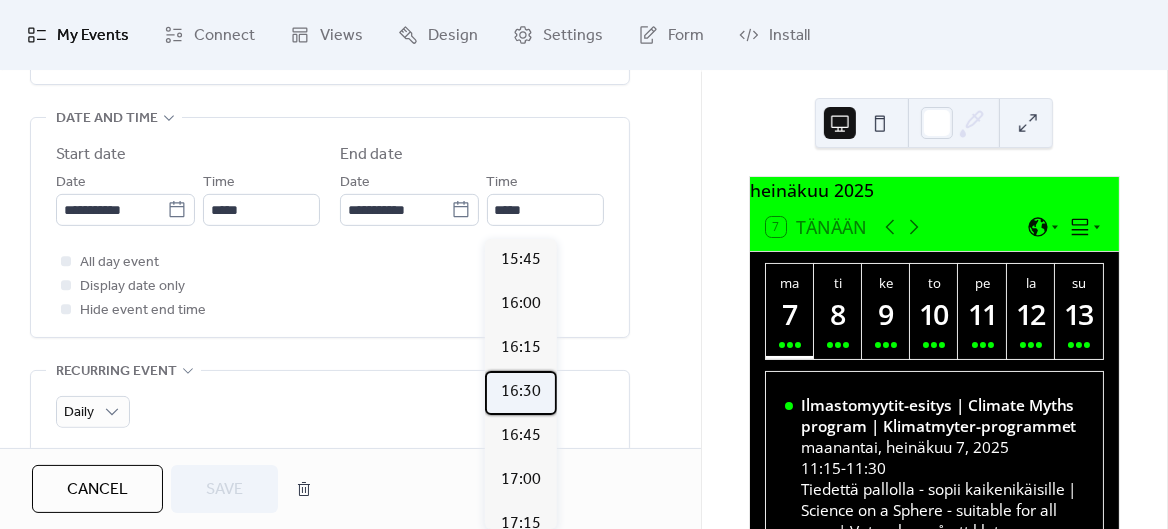 type on "*****" 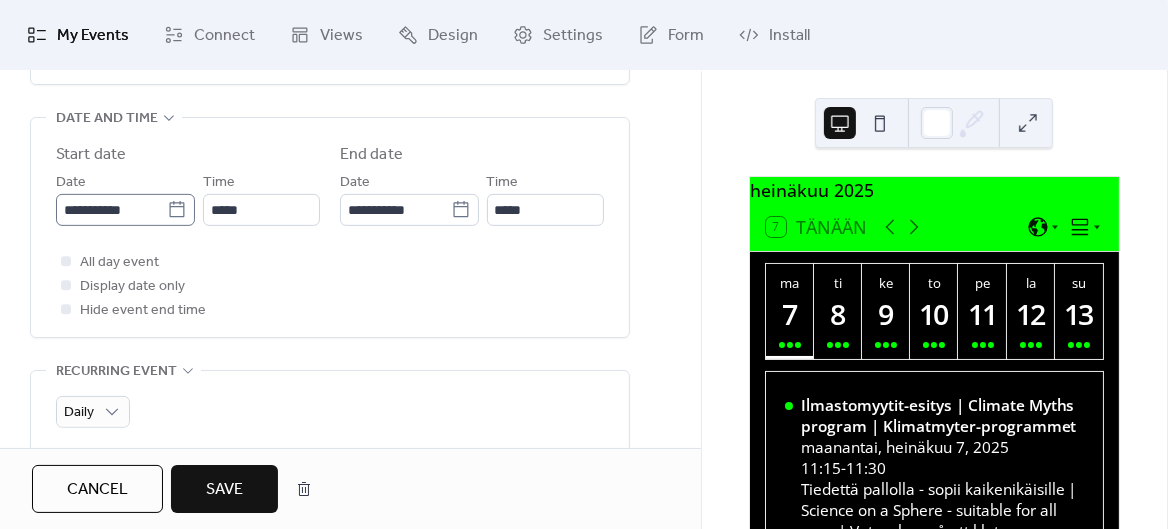 click 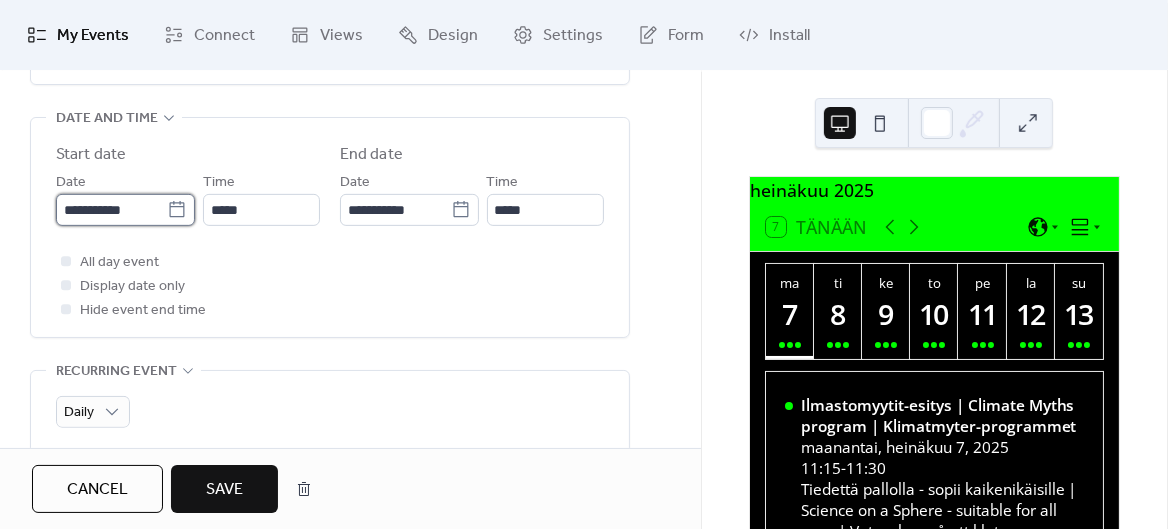 click on "**********" at bounding box center [111, 210] 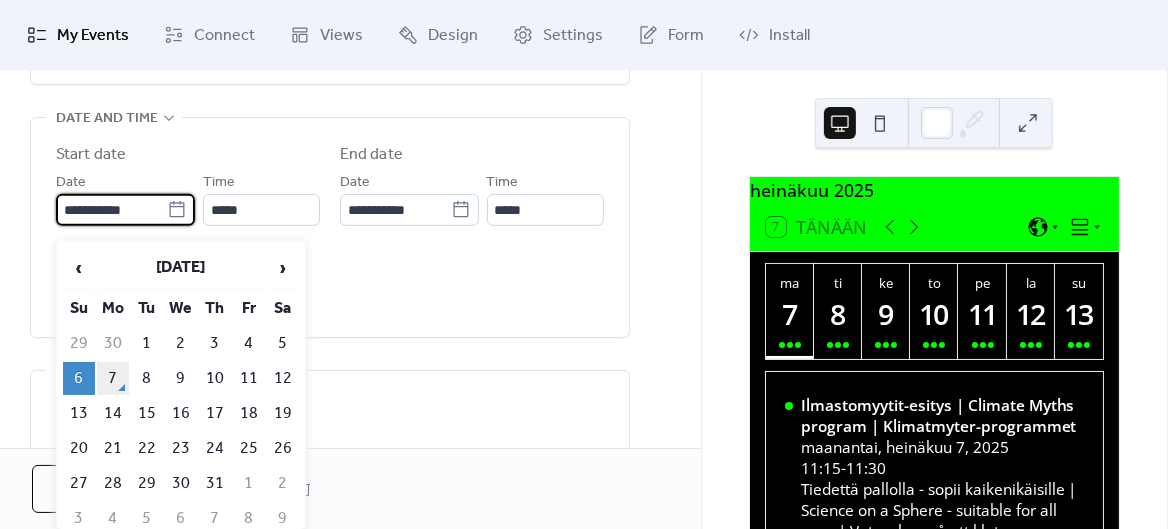 click on "7" at bounding box center [113, 378] 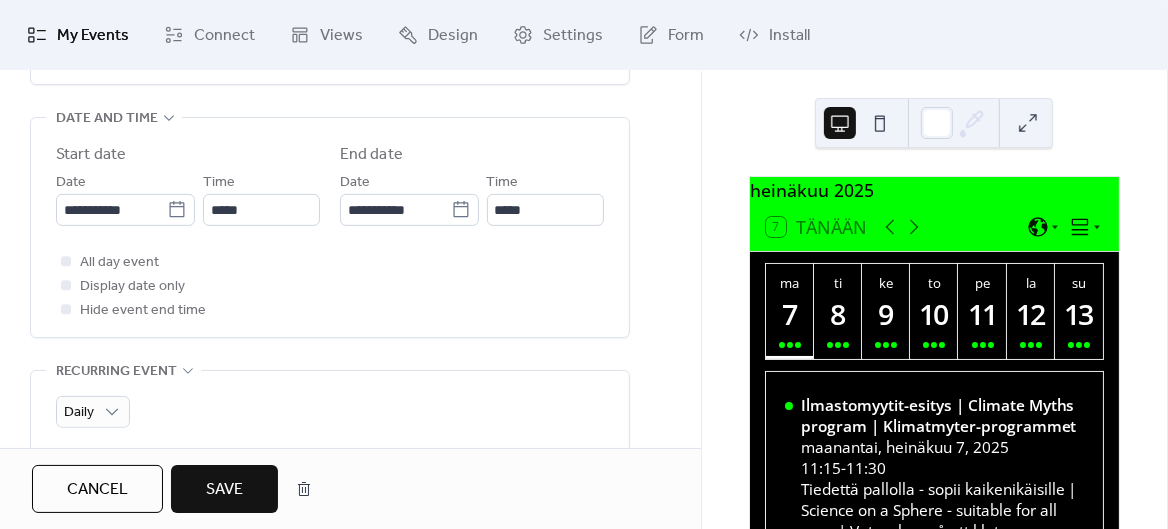 type on "**********" 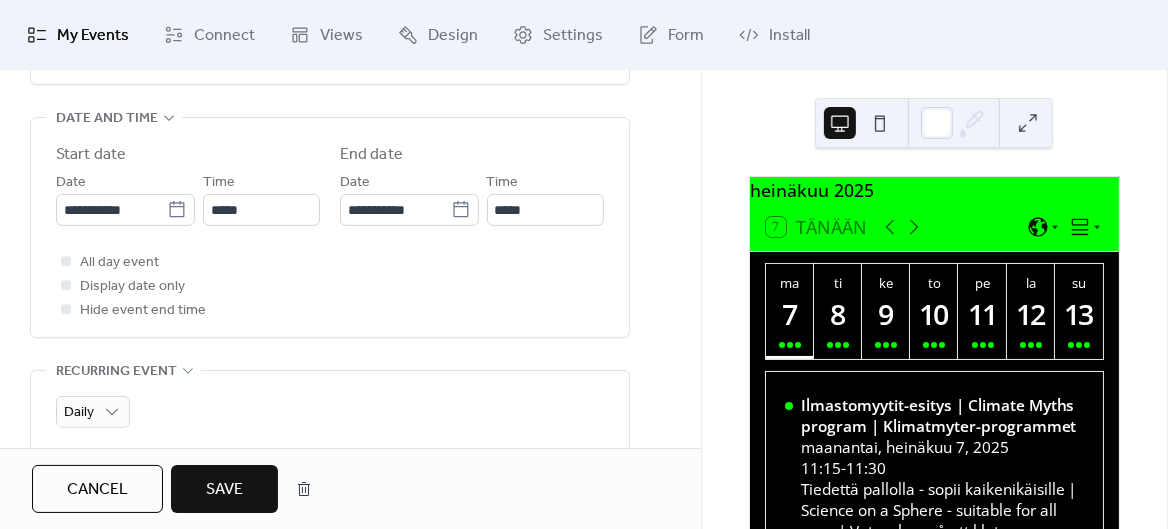 type on "**********" 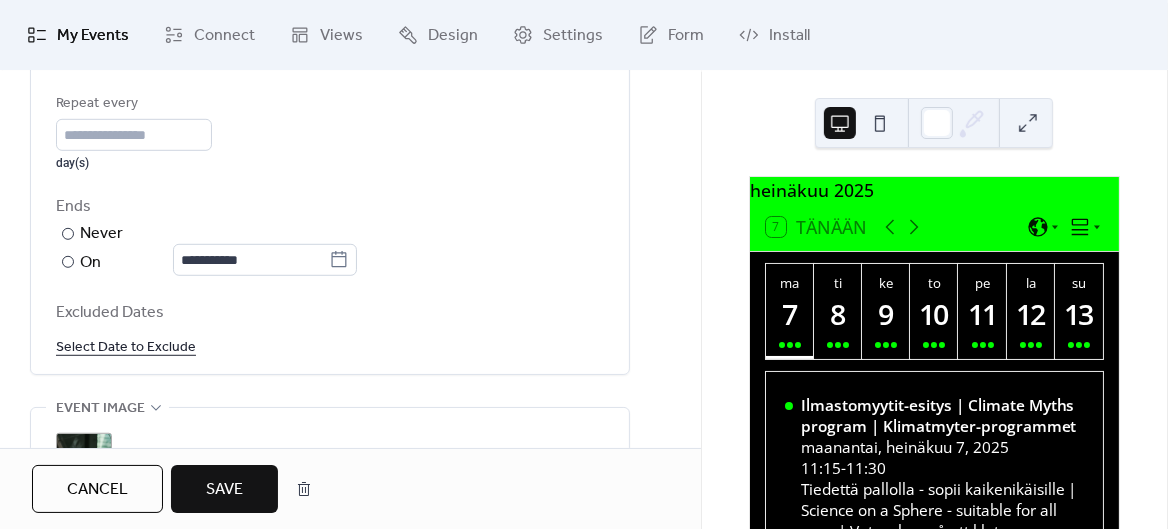 scroll, scrollTop: 1099, scrollLeft: 0, axis: vertical 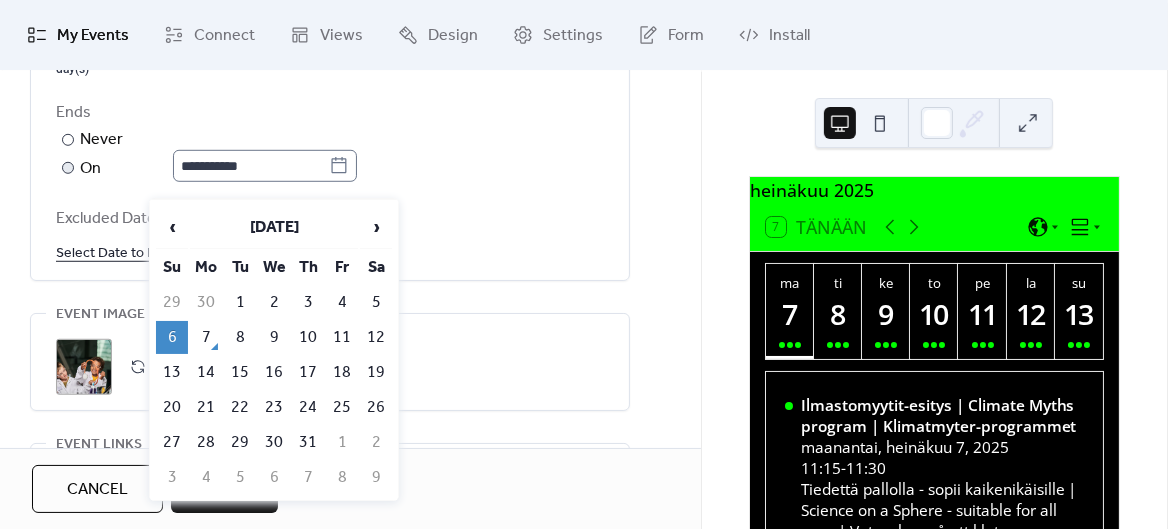 click 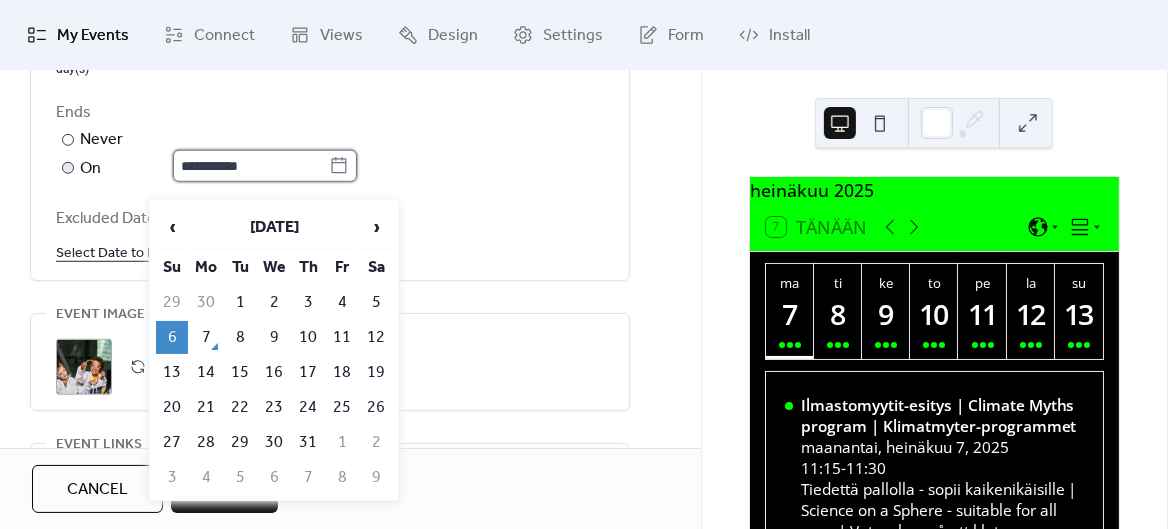 click on "**********" at bounding box center (251, 166) 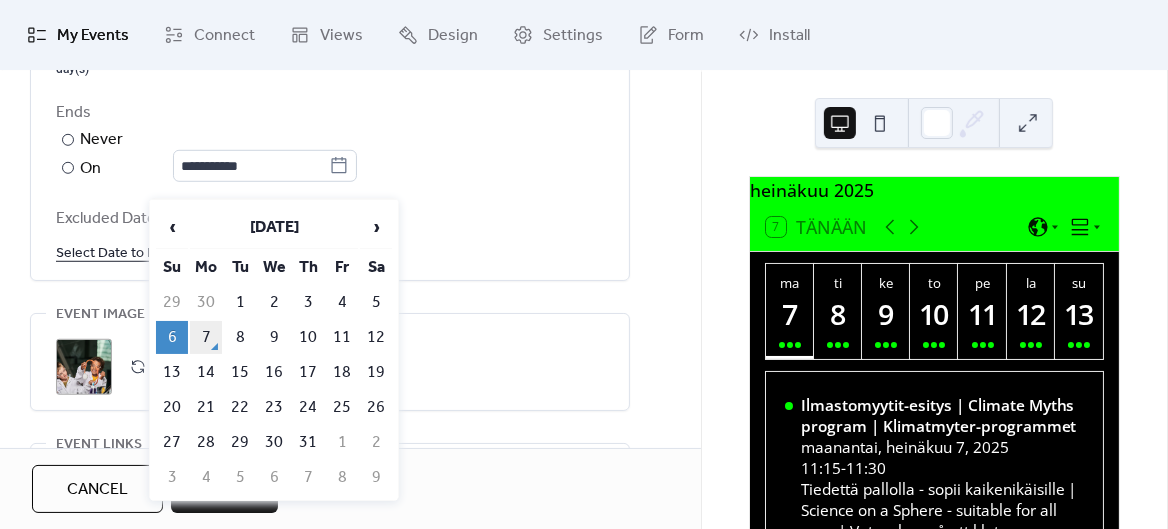 click on "7" at bounding box center (206, 337) 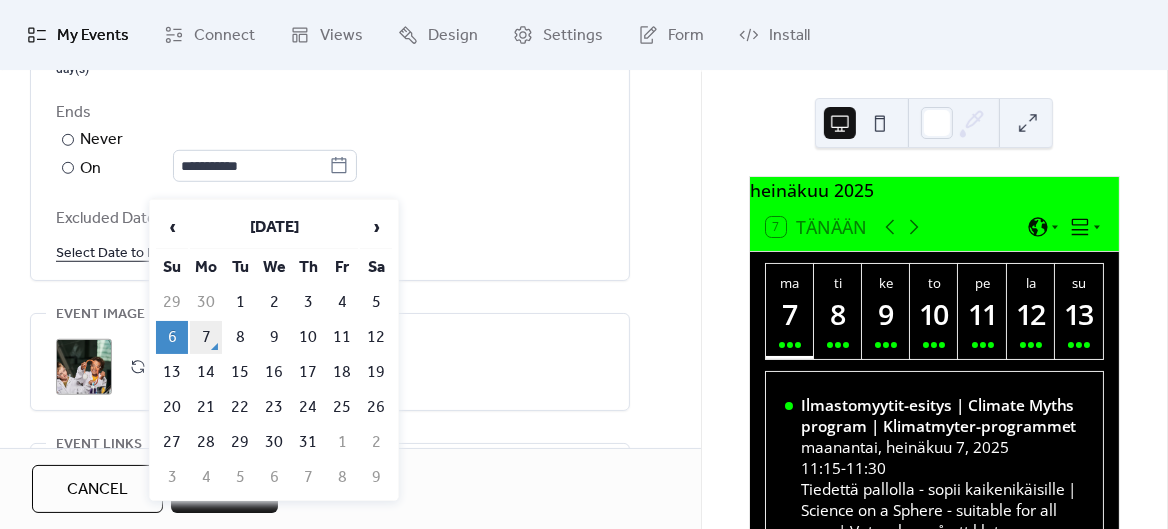 type on "**********" 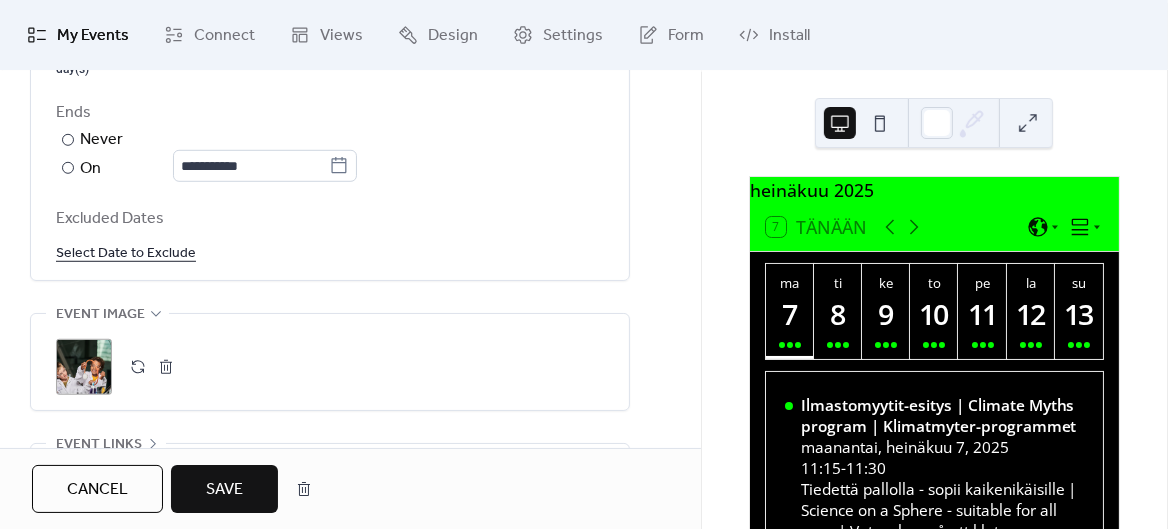 click on "Save" at bounding box center [224, 490] 